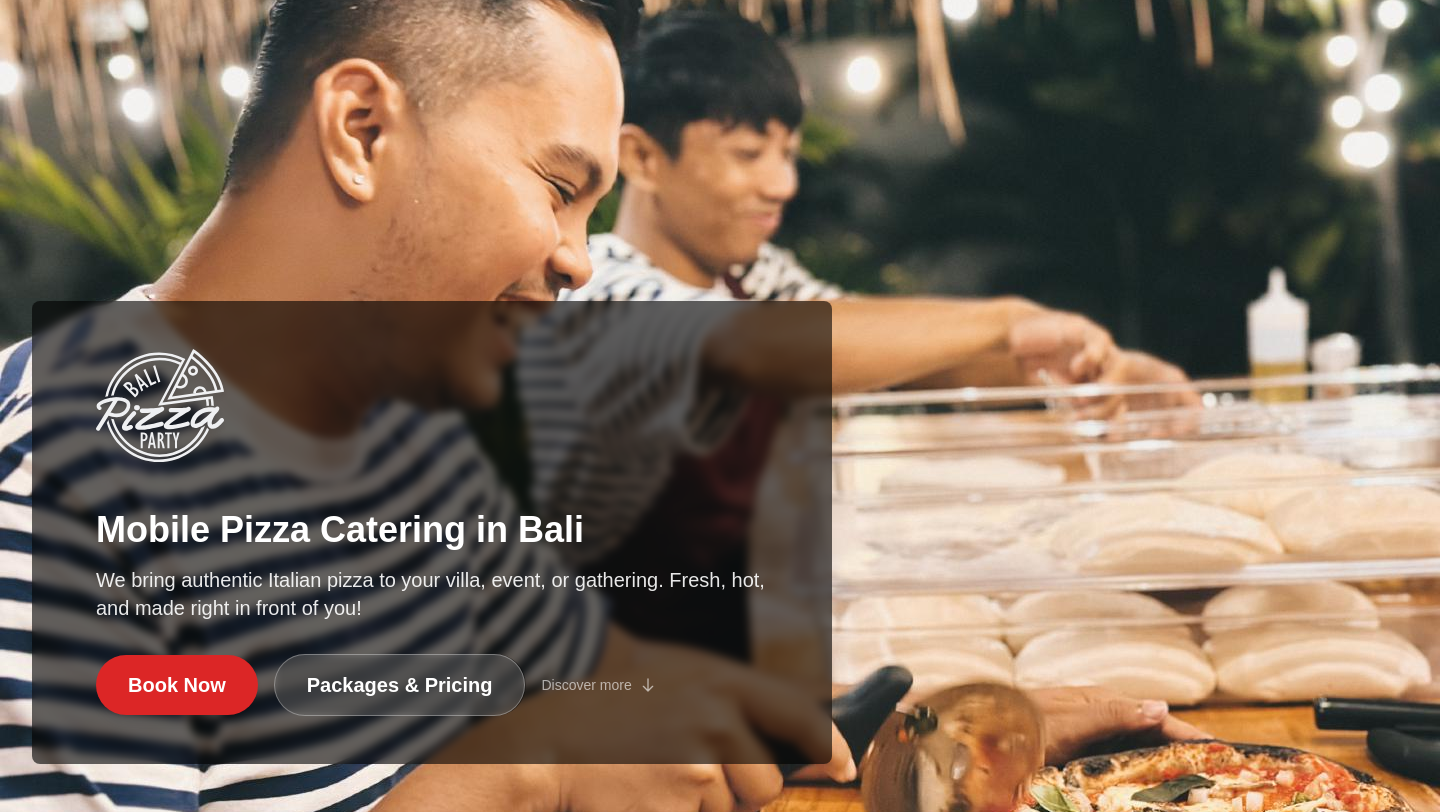 scroll, scrollTop: 0, scrollLeft: 0, axis: both 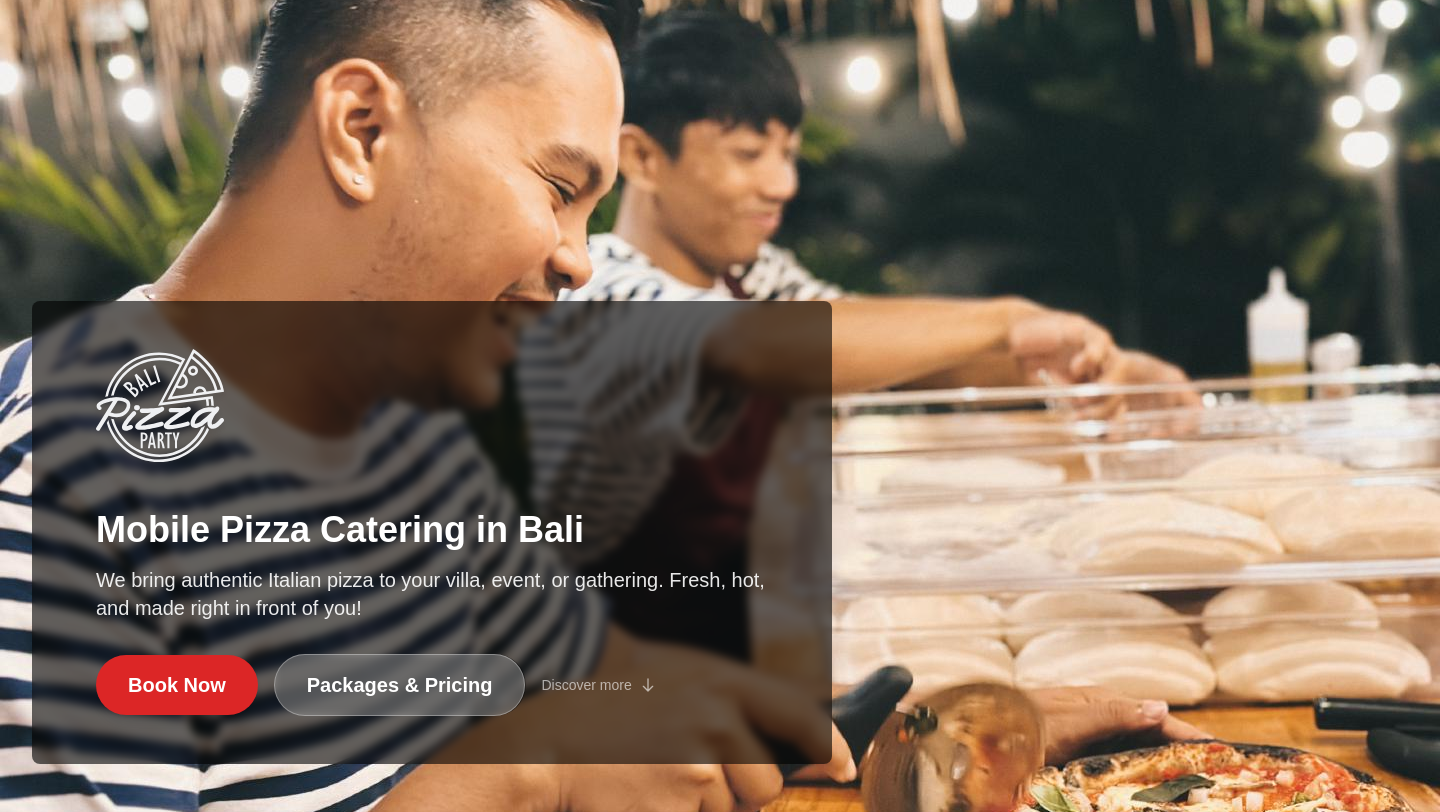 click on "Packages & Pricing" at bounding box center (400, 685) 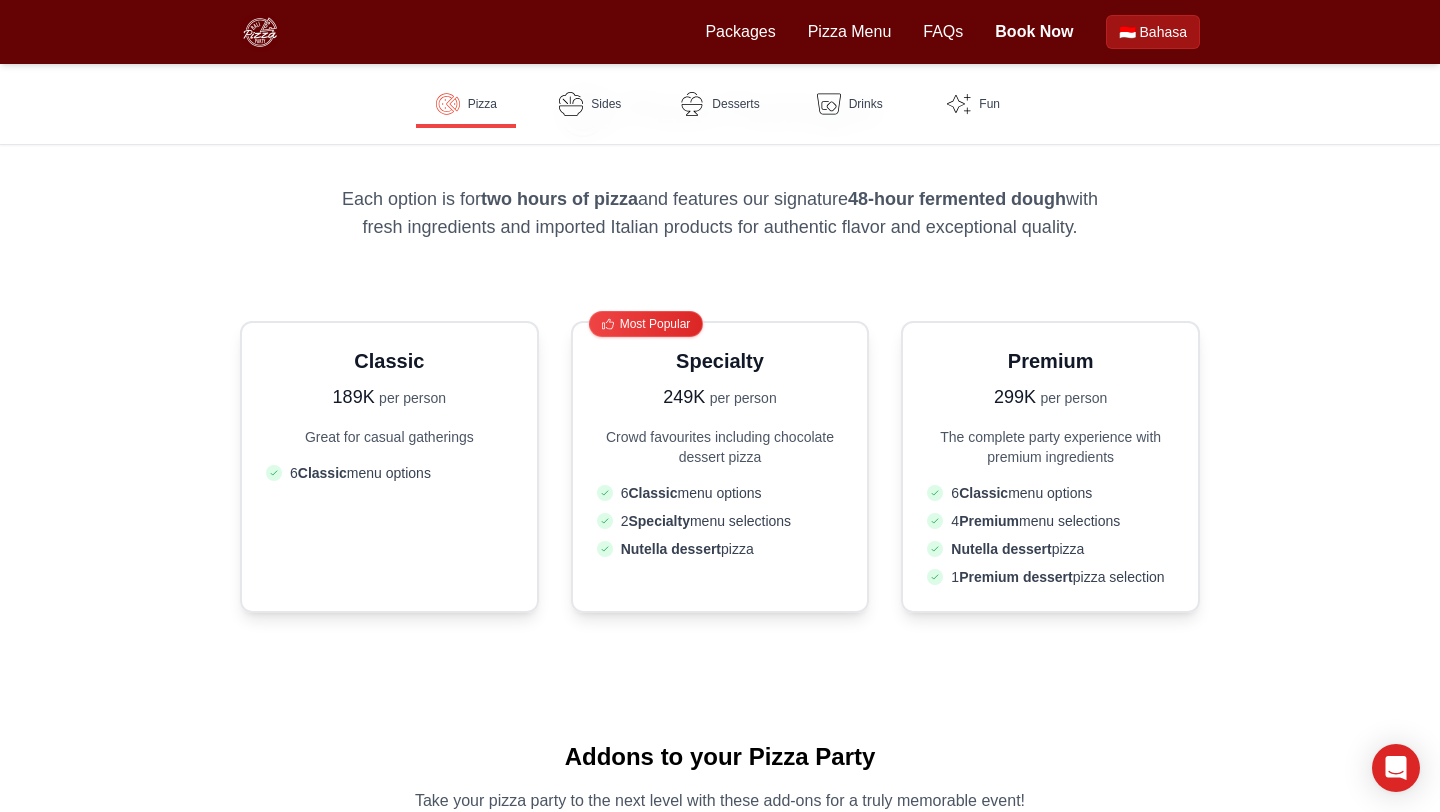 scroll, scrollTop: 684, scrollLeft: 0, axis: vertical 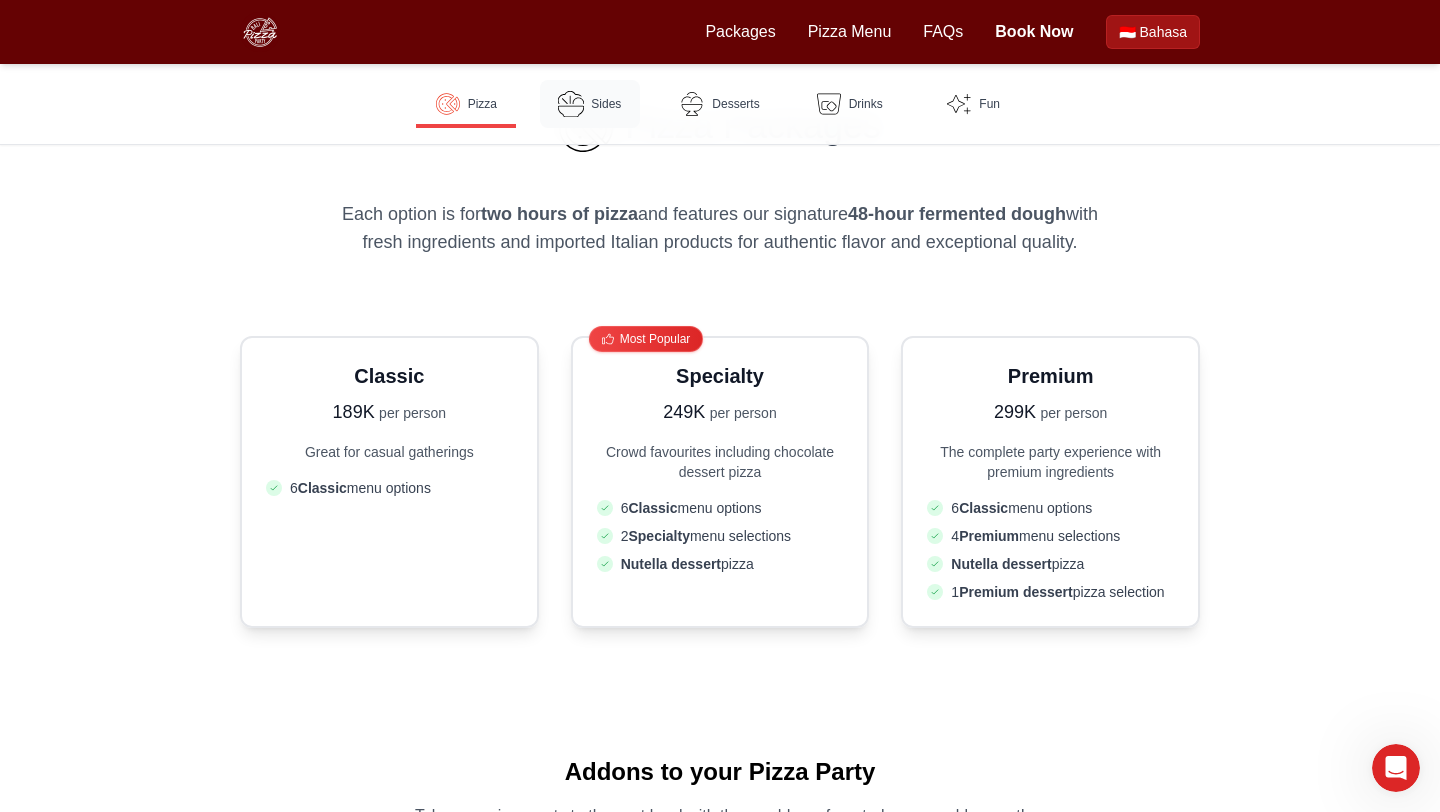 click on "Sides" at bounding box center (590, 104) 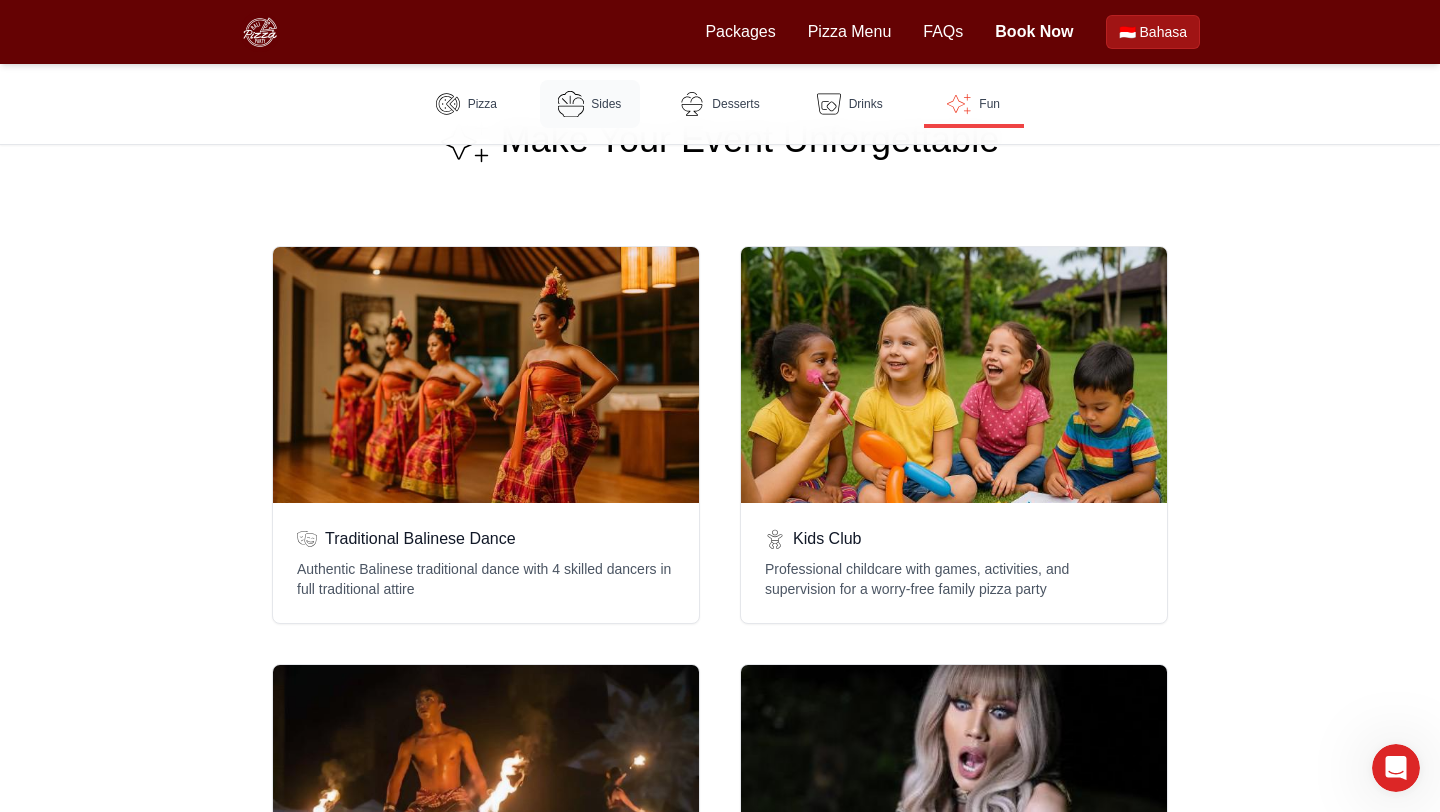 scroll, scrollTop: 3484, scrollLeft: 0, axis: vertical 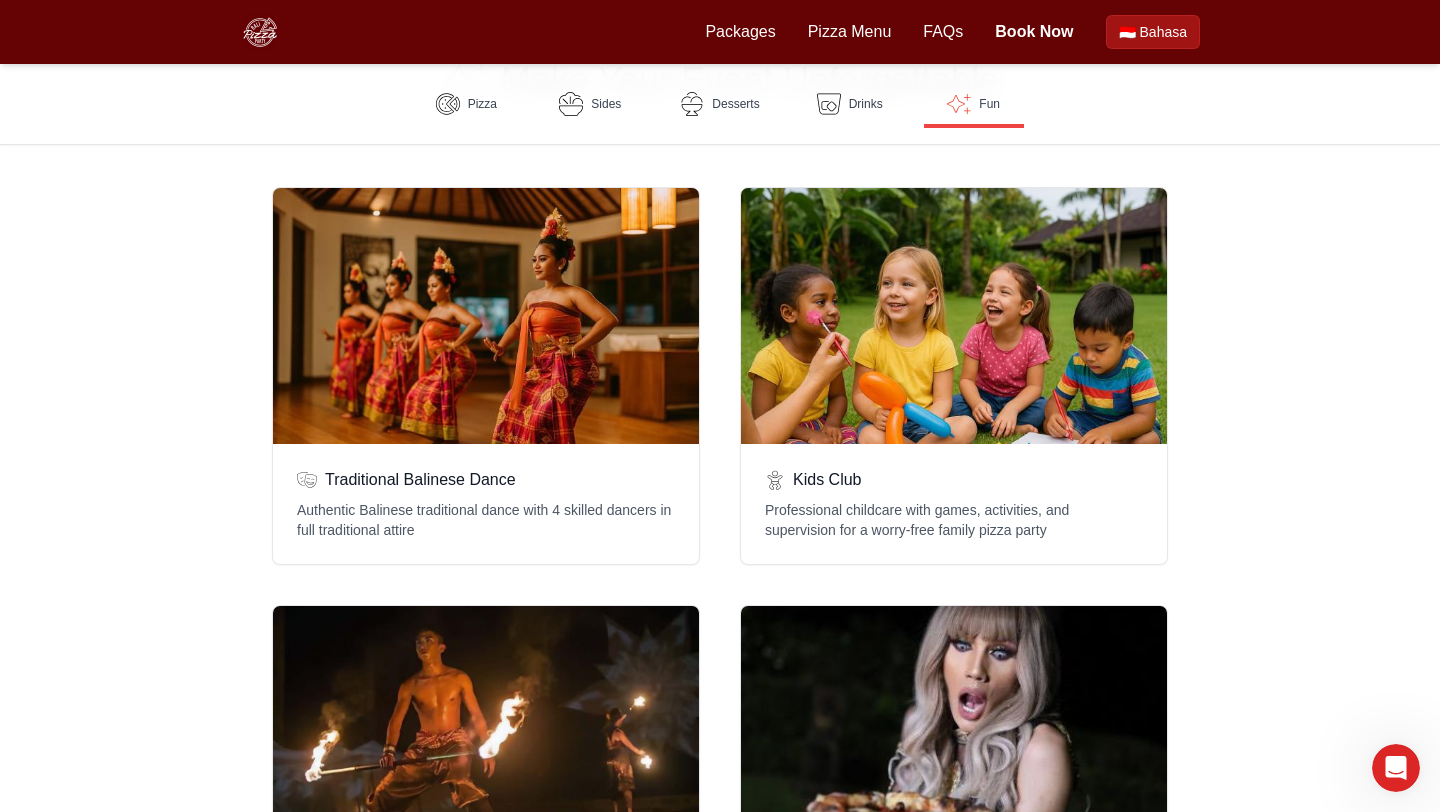 click on "Packages
Pizza Menu
FAQs
Book Now
🇮🇩
Bahasa" at bounding box center [952, 32] 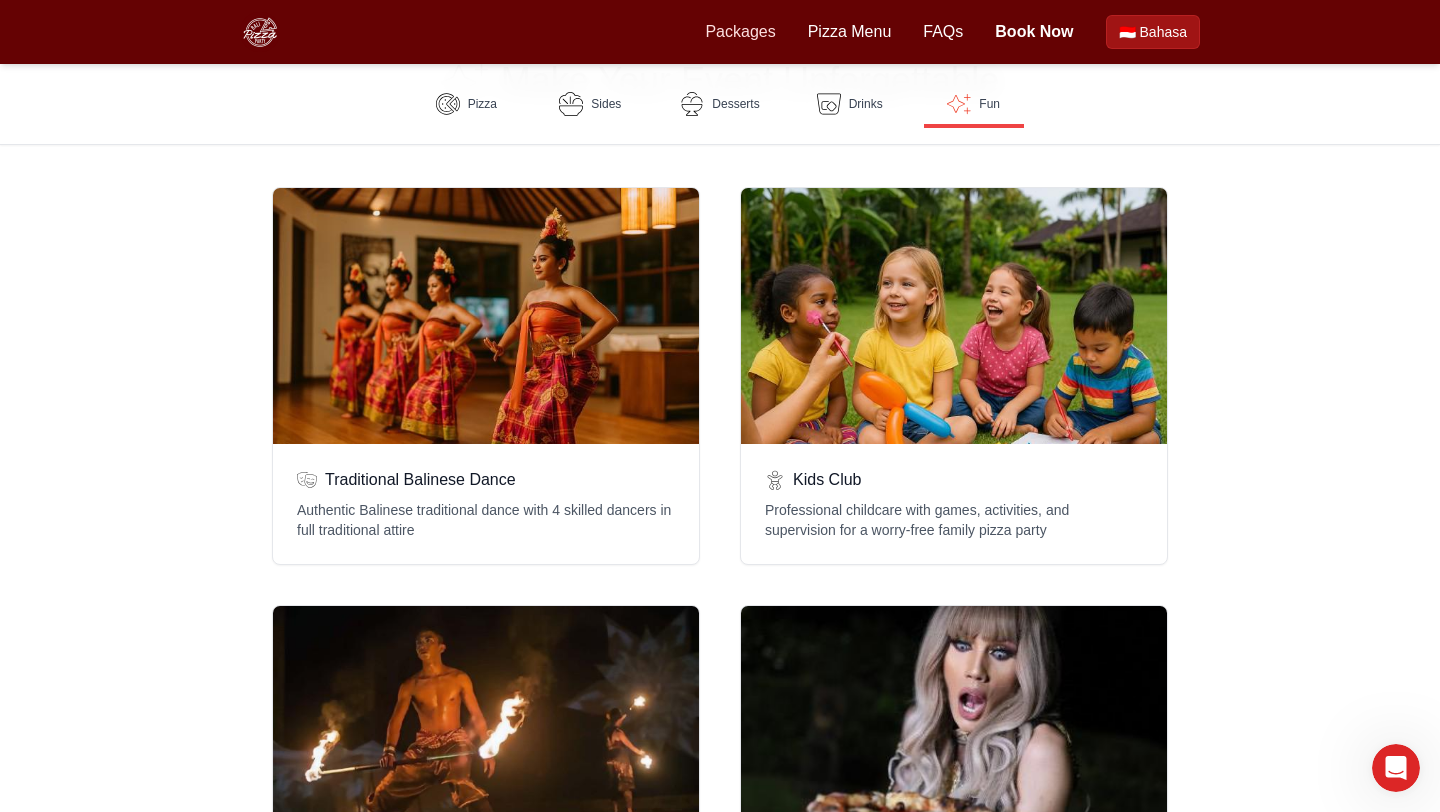 click on "Packages" at bounding box center (740, 32) 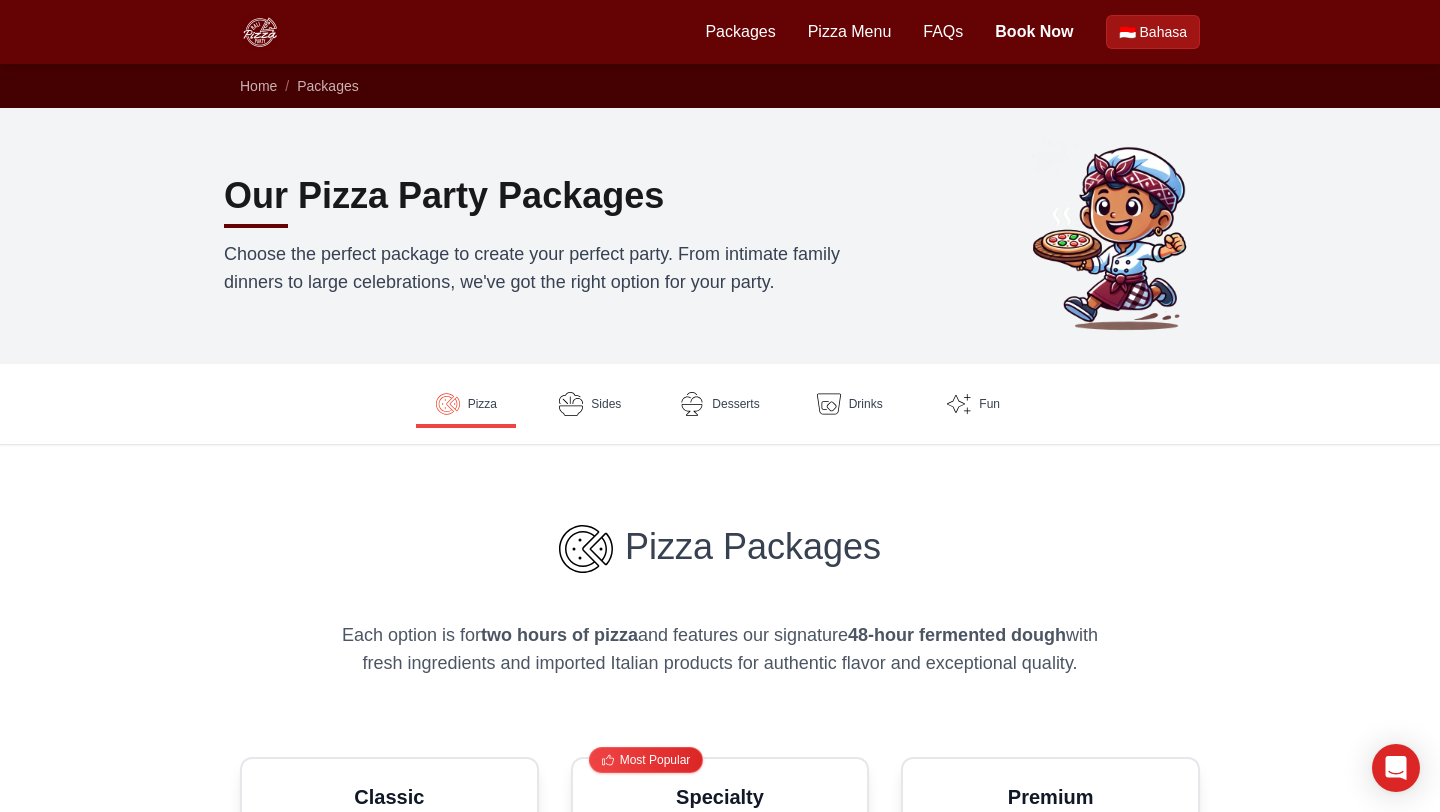 scroll, scrollTop: 0, scrollLeft: 0, axis: both 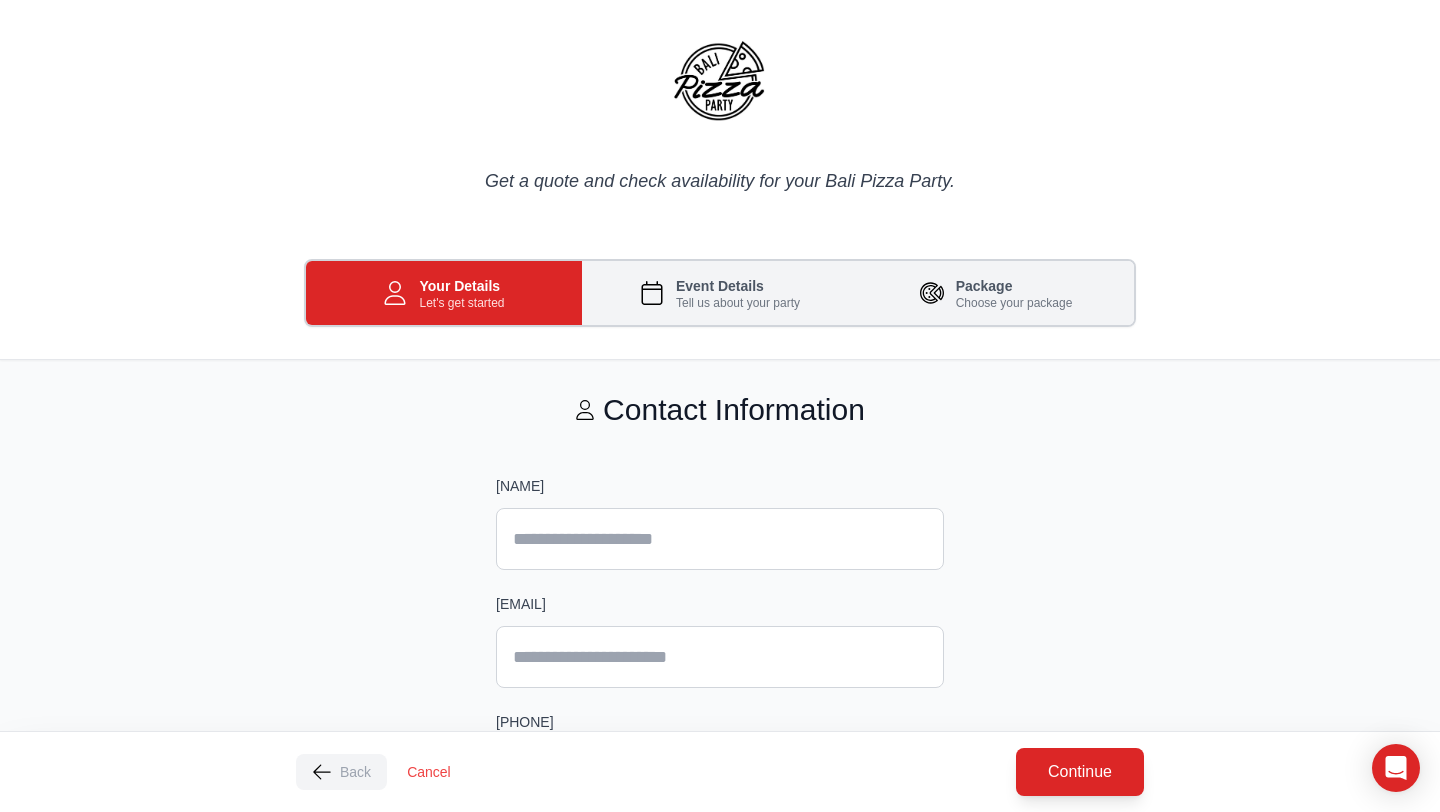 click on "Cancel" at bounding box center (429, 772) 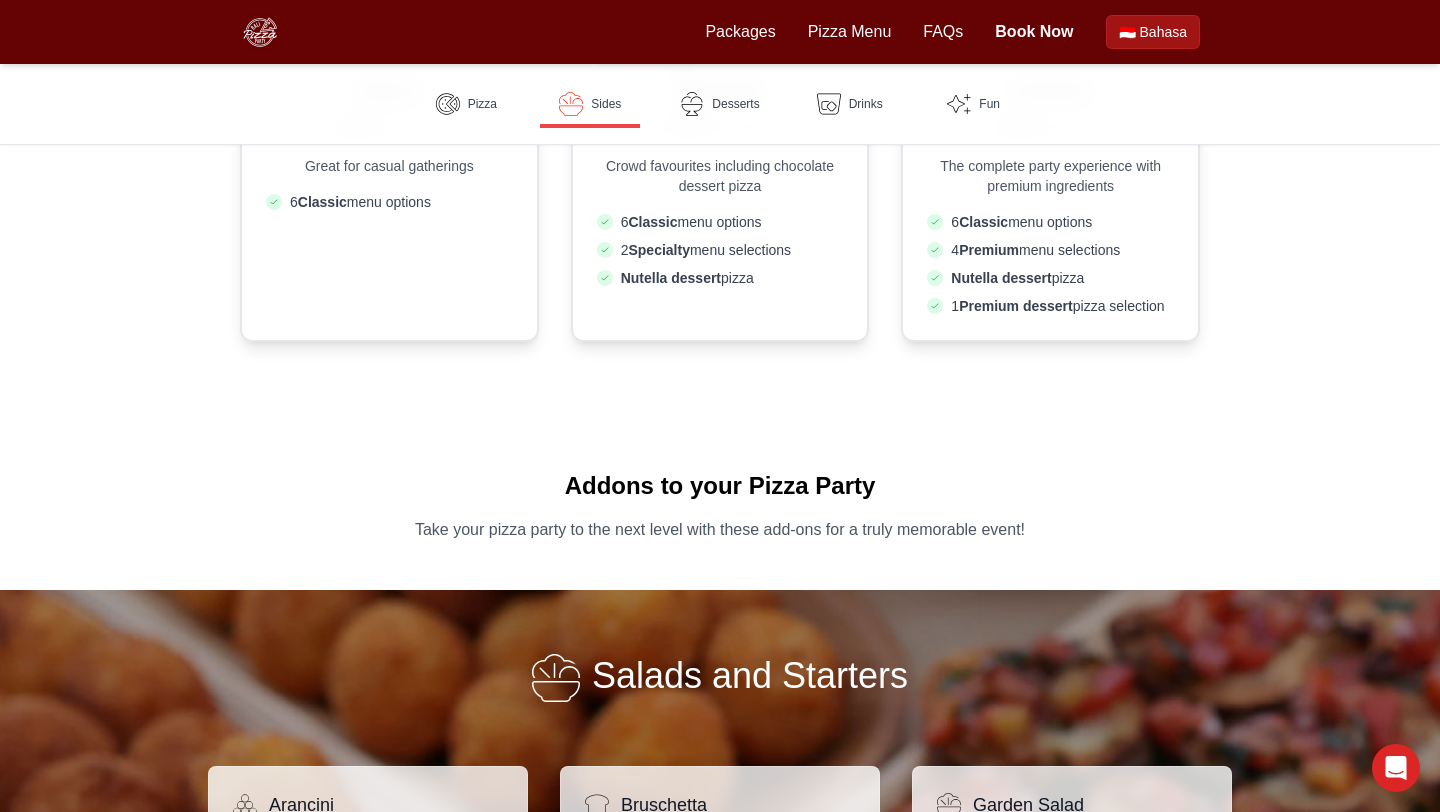 scroll, scrollTop: 455, scrollLeft: 0, axis: vertical 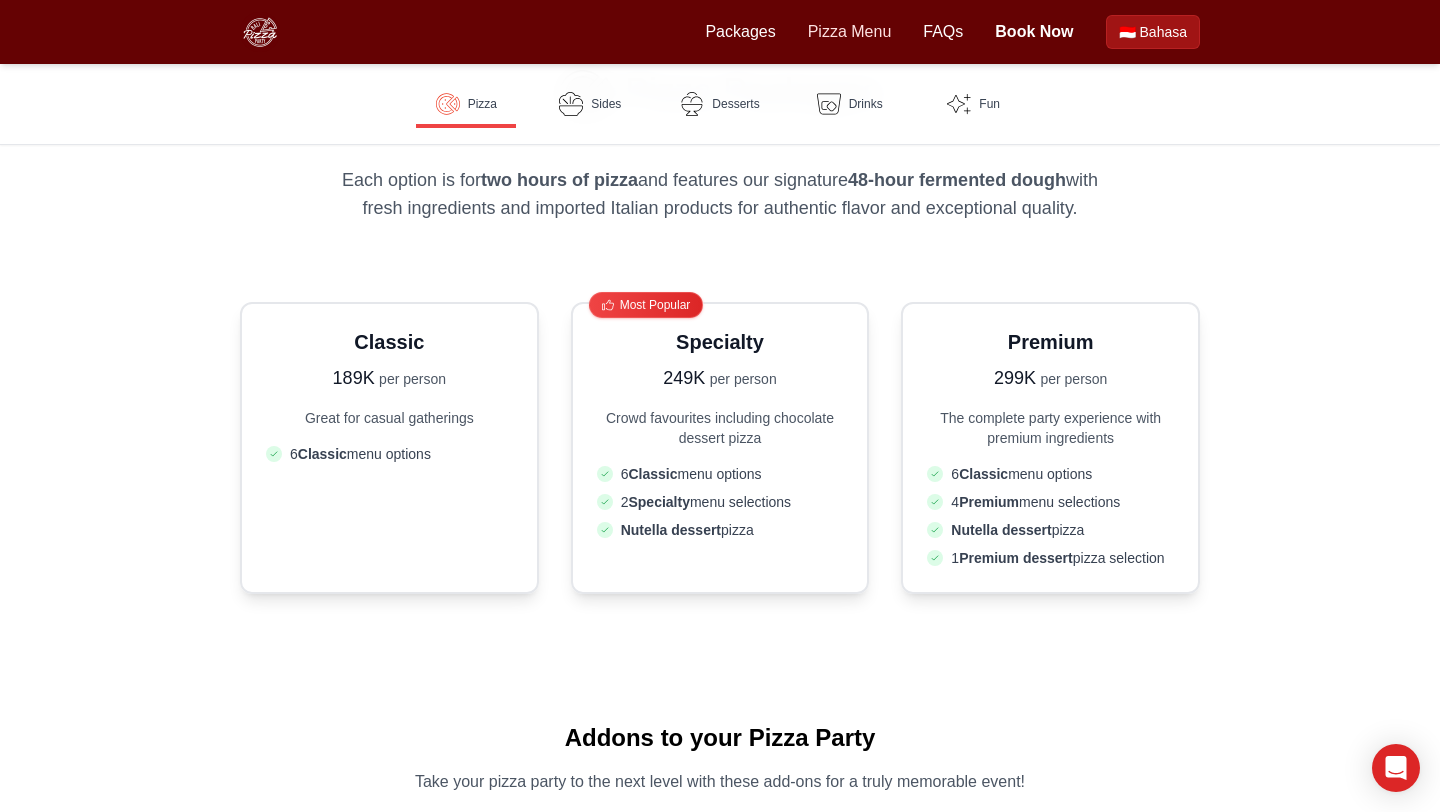 click on "Pizza Menu" at bounding box center [850, 32] 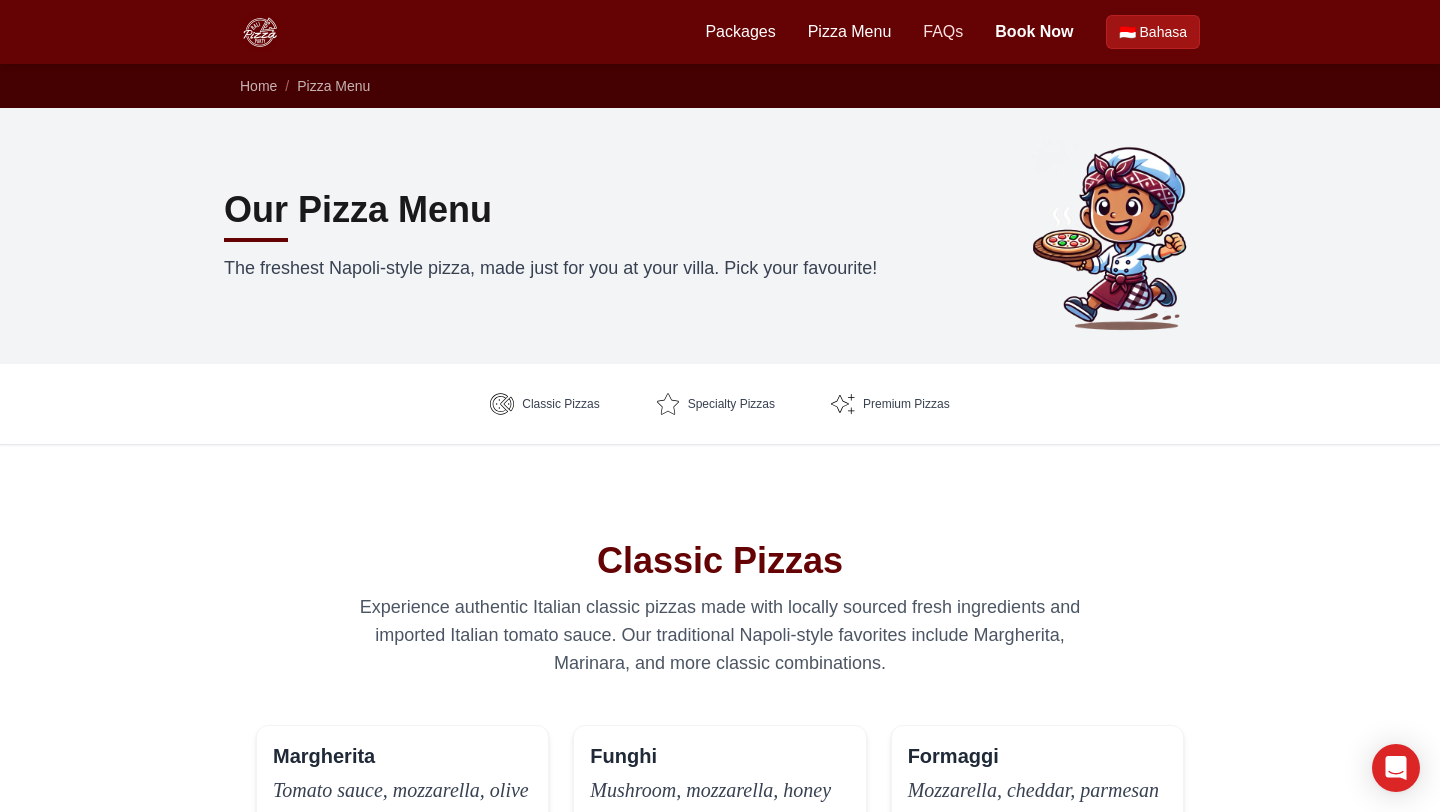 scroll, scrollTop: 0, scrollLeft: 0, axis: both 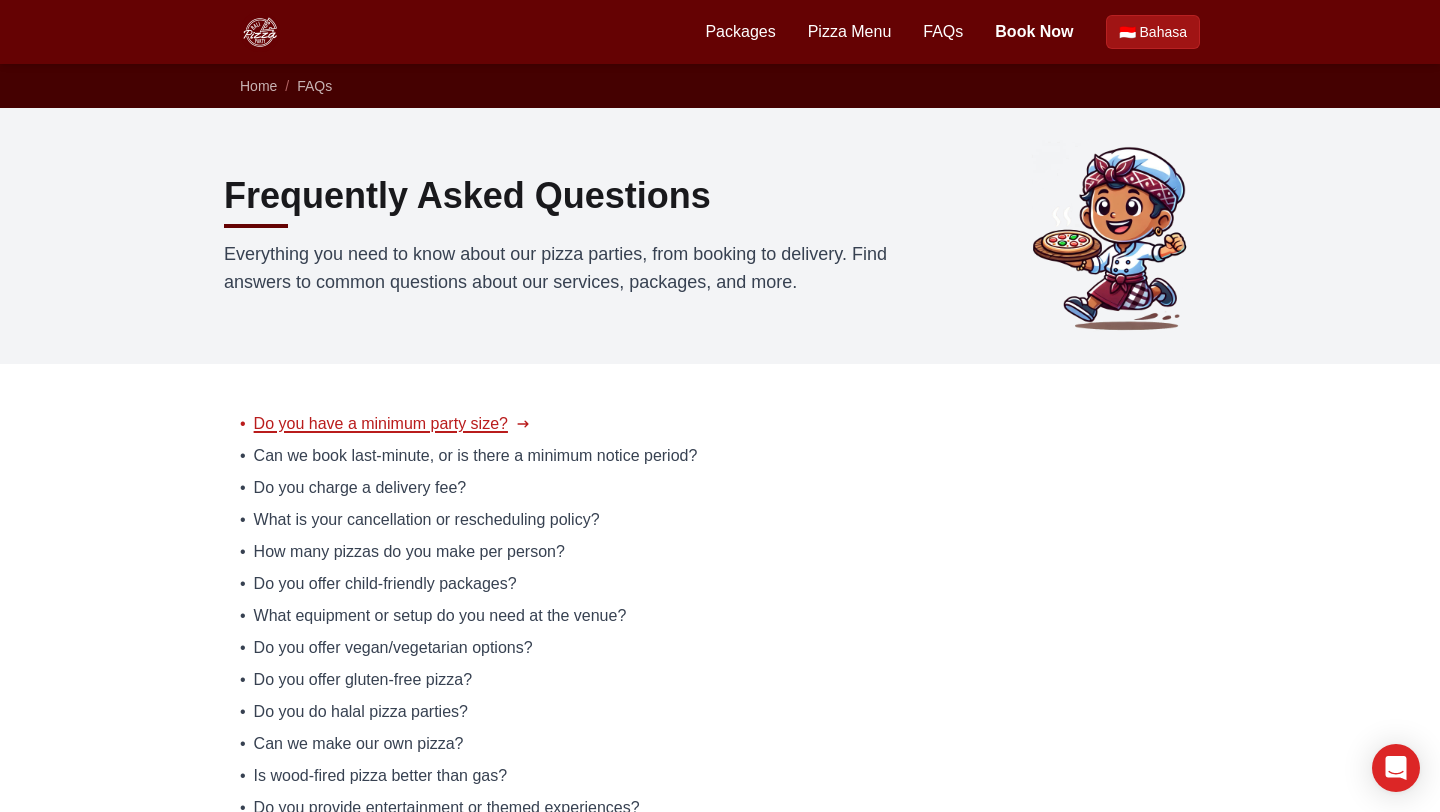 click on "Do you have a minimum party size?" at bounding box center (381, 424) 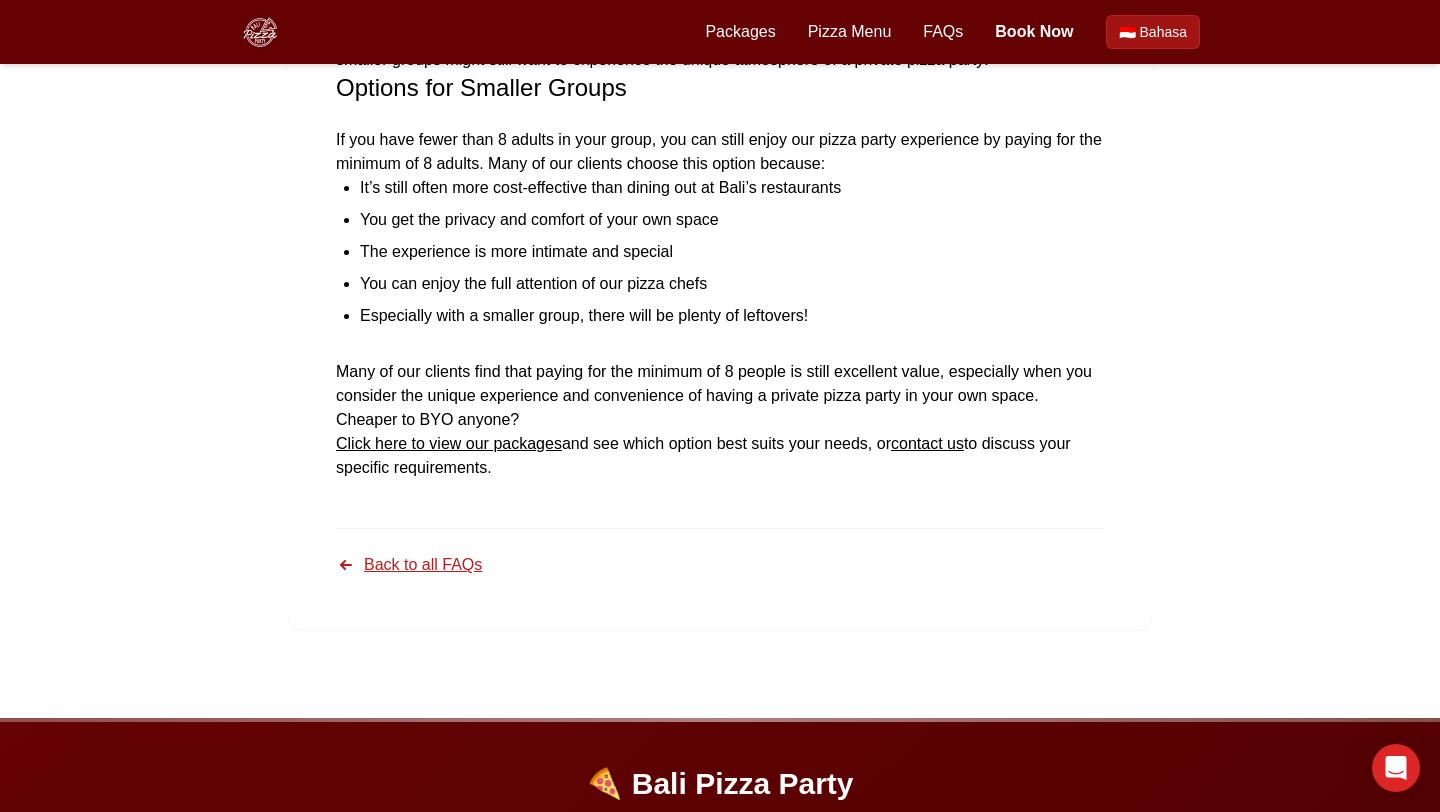 scroll, scrollTop: 473, scrollLeft: 0, axis: vertical 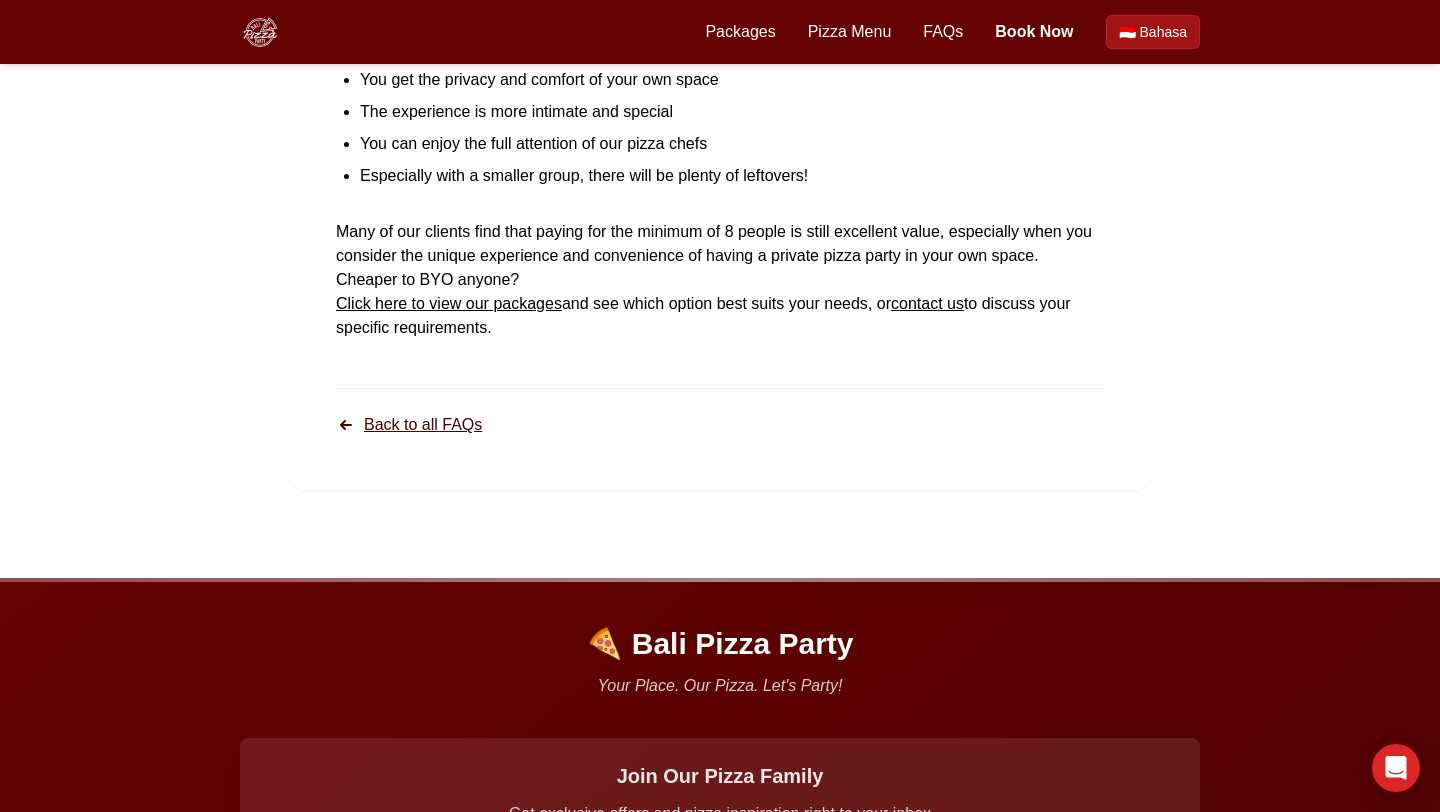 click on "Back to all FAQs" at bounding box center (409, 425) 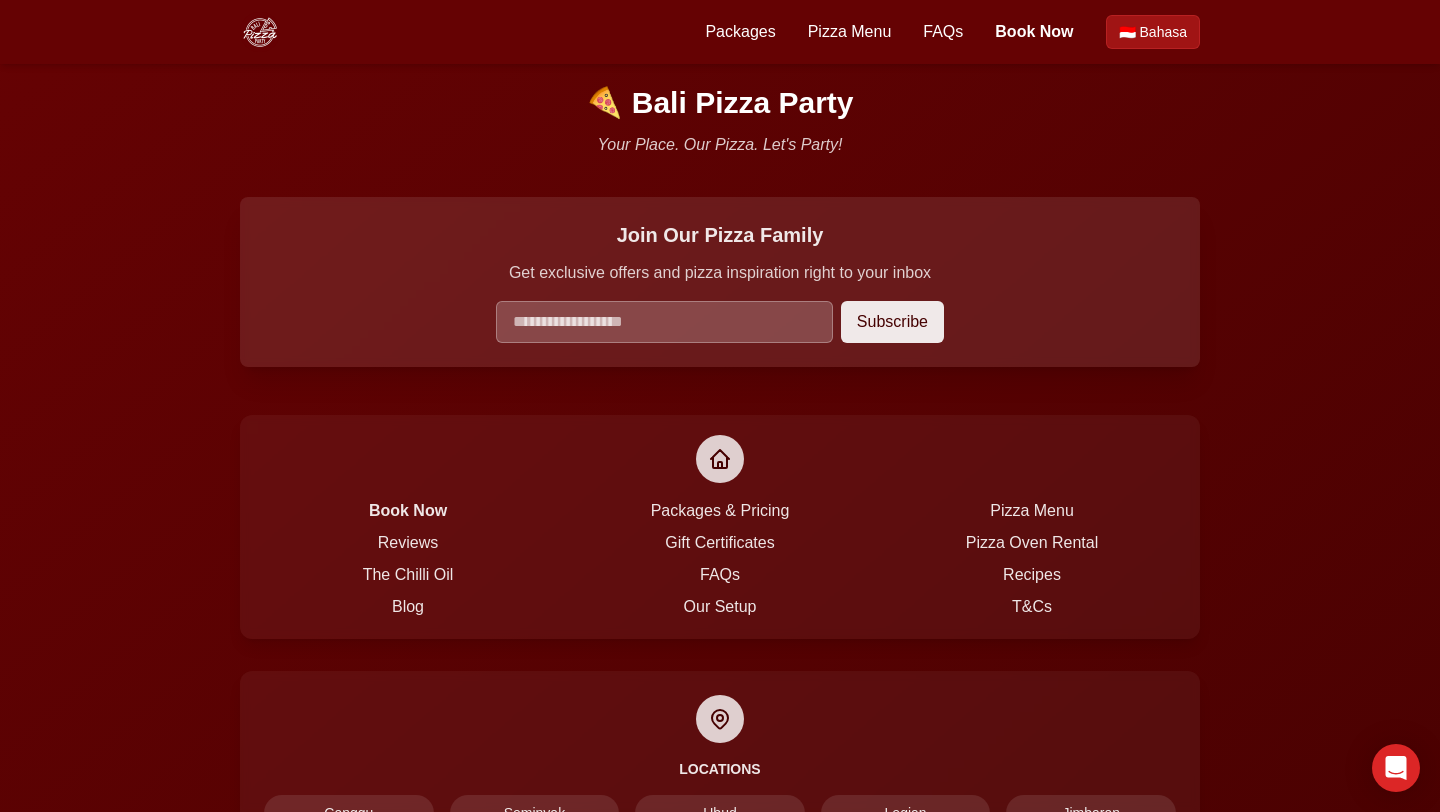 scroll, scrollTop: 1177, scrollLeft: 0, axis: vertical 